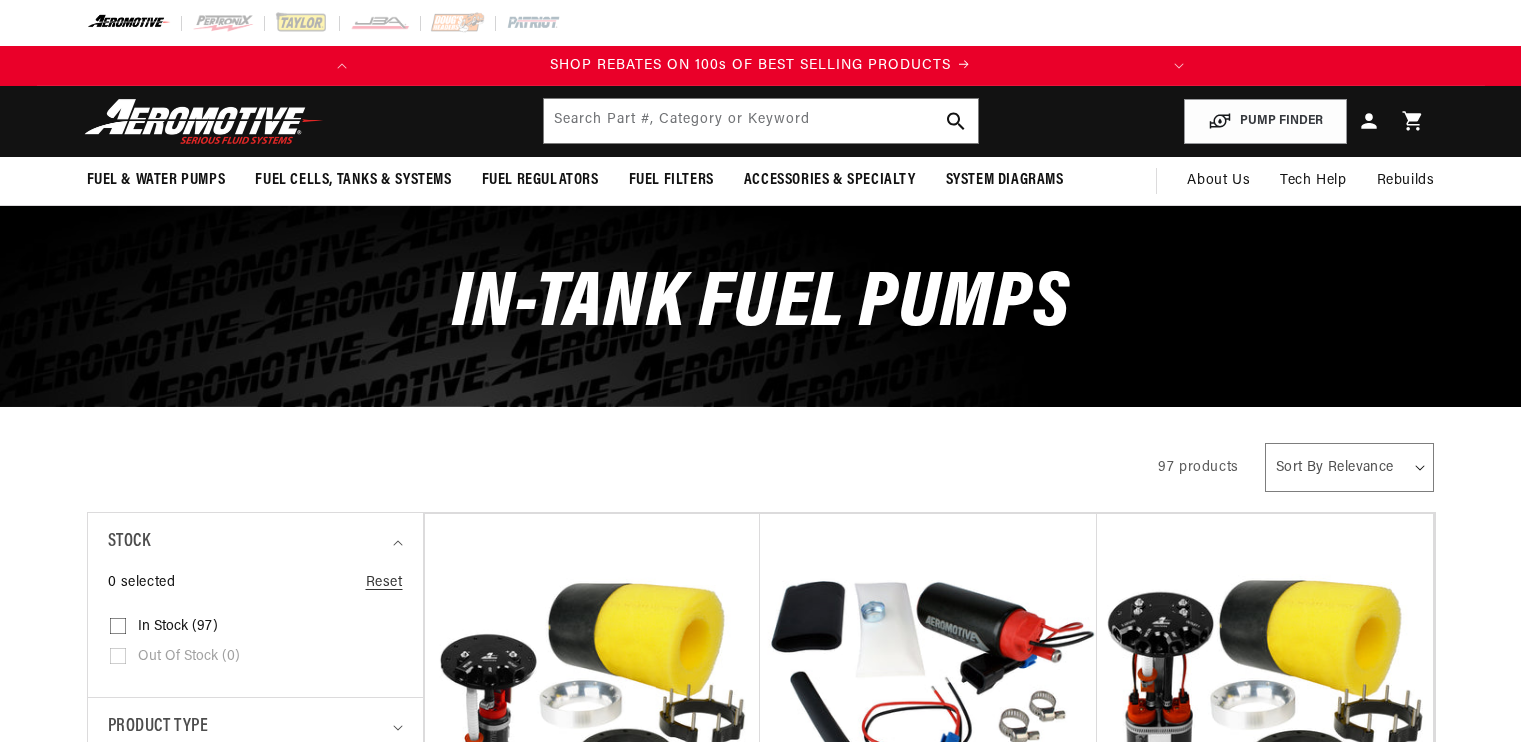 scroll, scrollTop: 36, scrollLeft: 0, axis: vertical 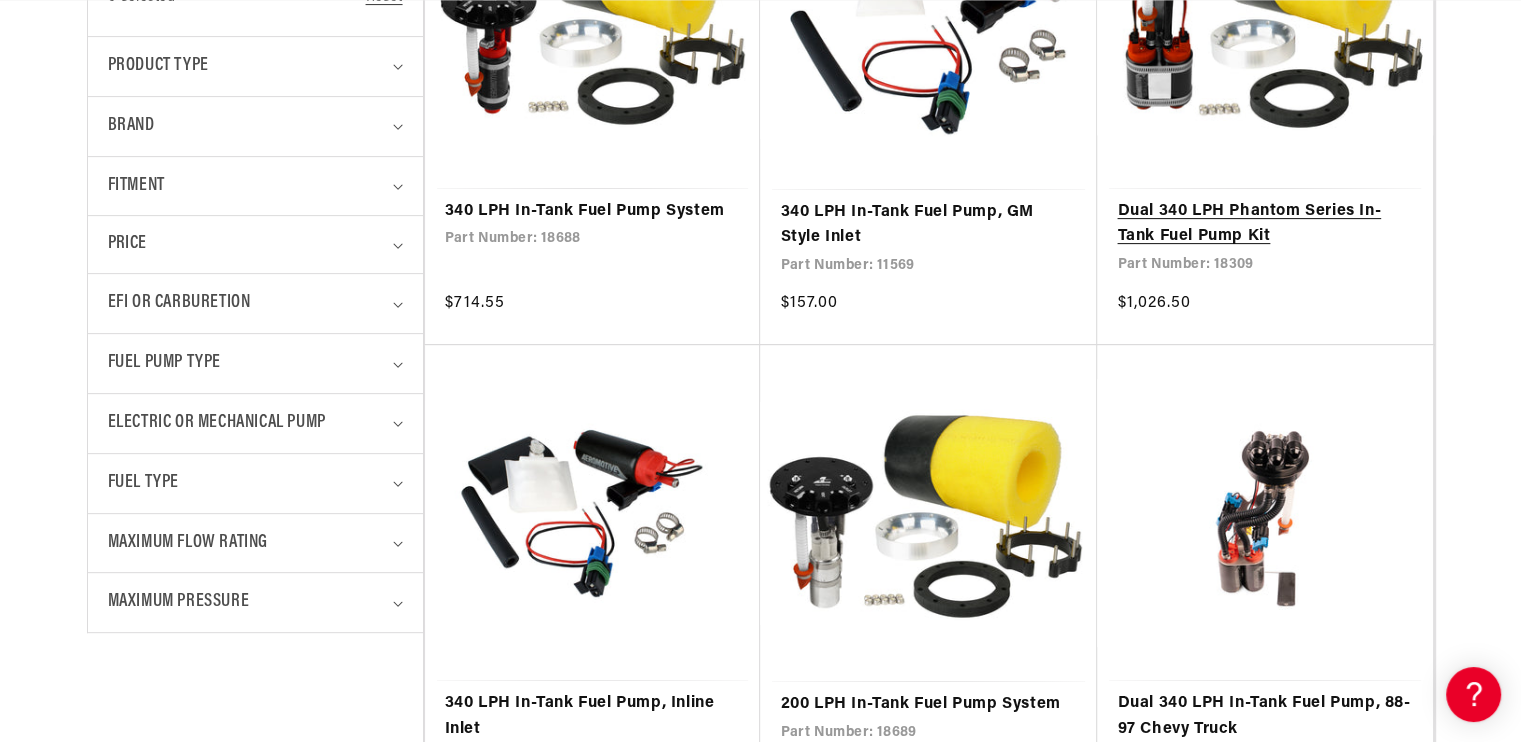 click on "Dual 340 LPH Phantom Series In-Tank Fuel Pump Kit" at bounding box center [1265, 224] 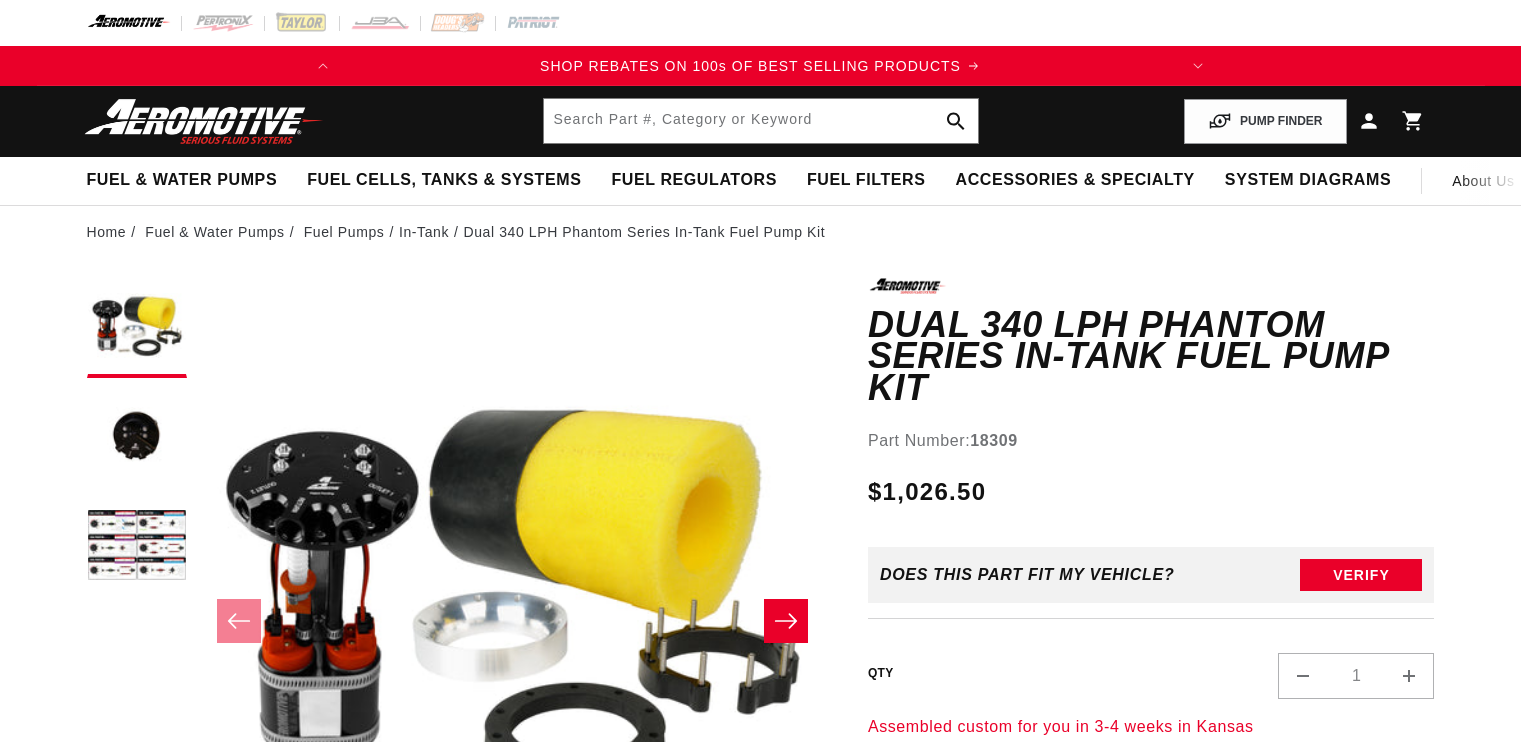 scroll, scrollTop: 0, scrollLeft: 0, axis: both 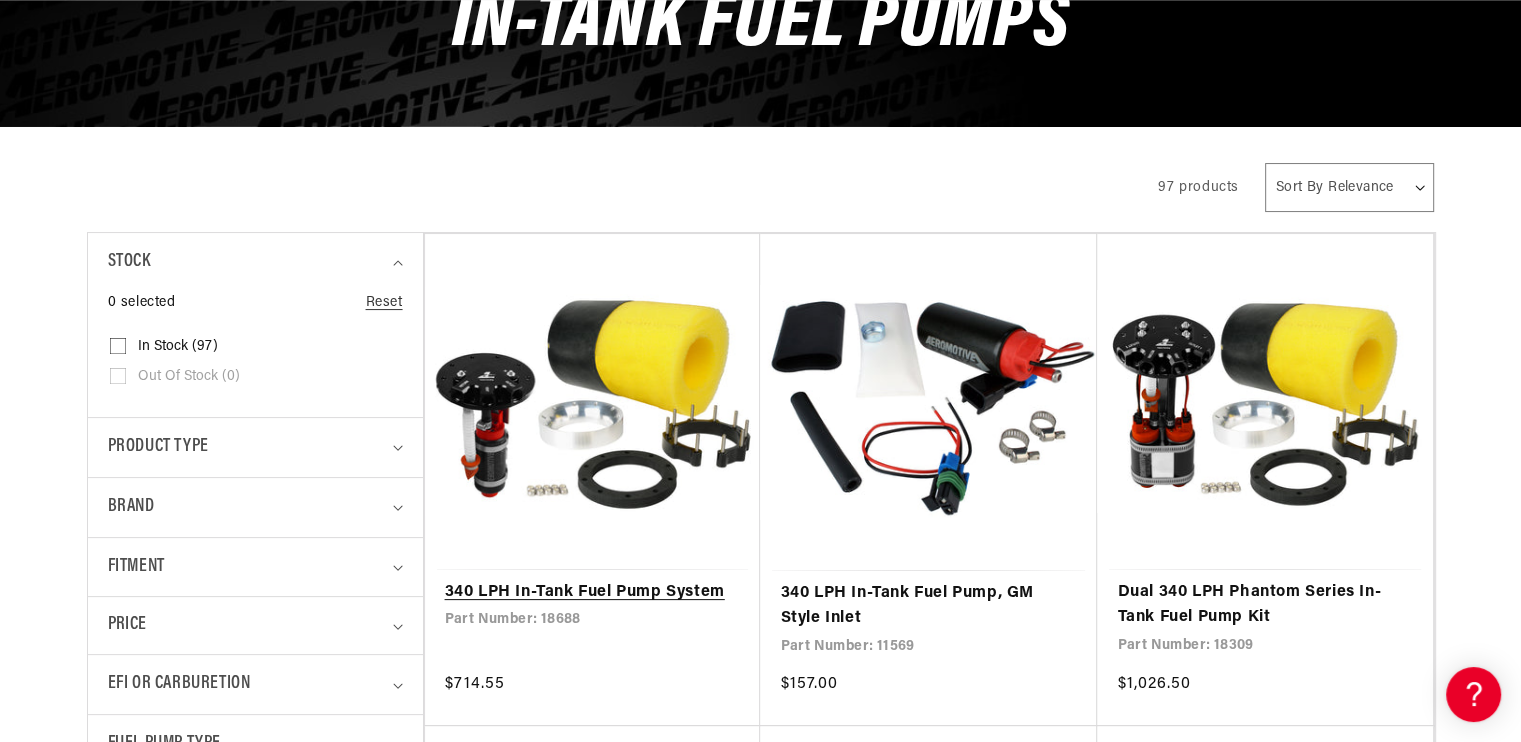 click on "340 LPH In-Tank Fuel Pump System" at bounding box center [593, 593] 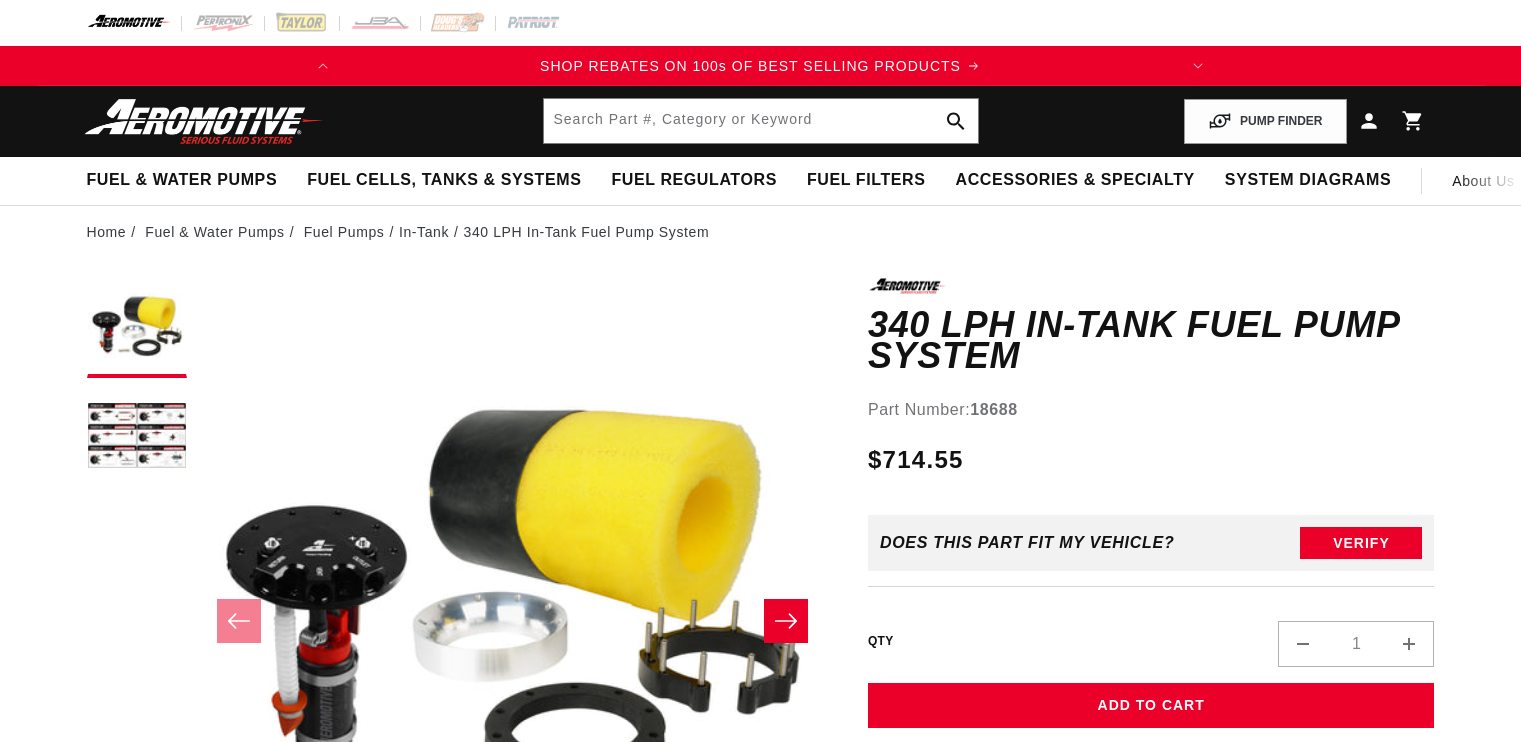 scroll, scrollTop: 0, scrollLeft: 0, axis: both 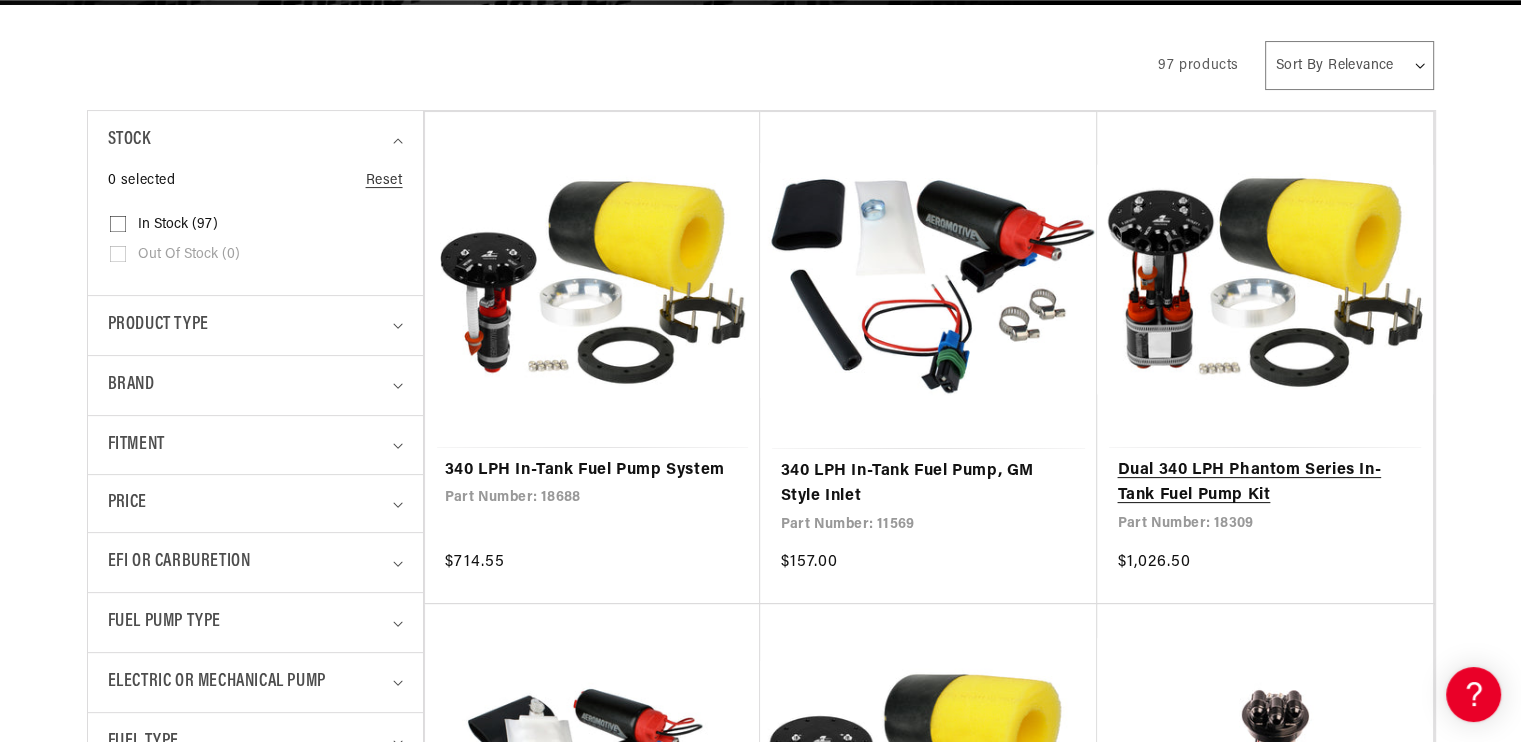 click on "Dual 340 LPH Phantom Series In-Tank Fuel Pump Kit" at bounding box center [1265, 483] 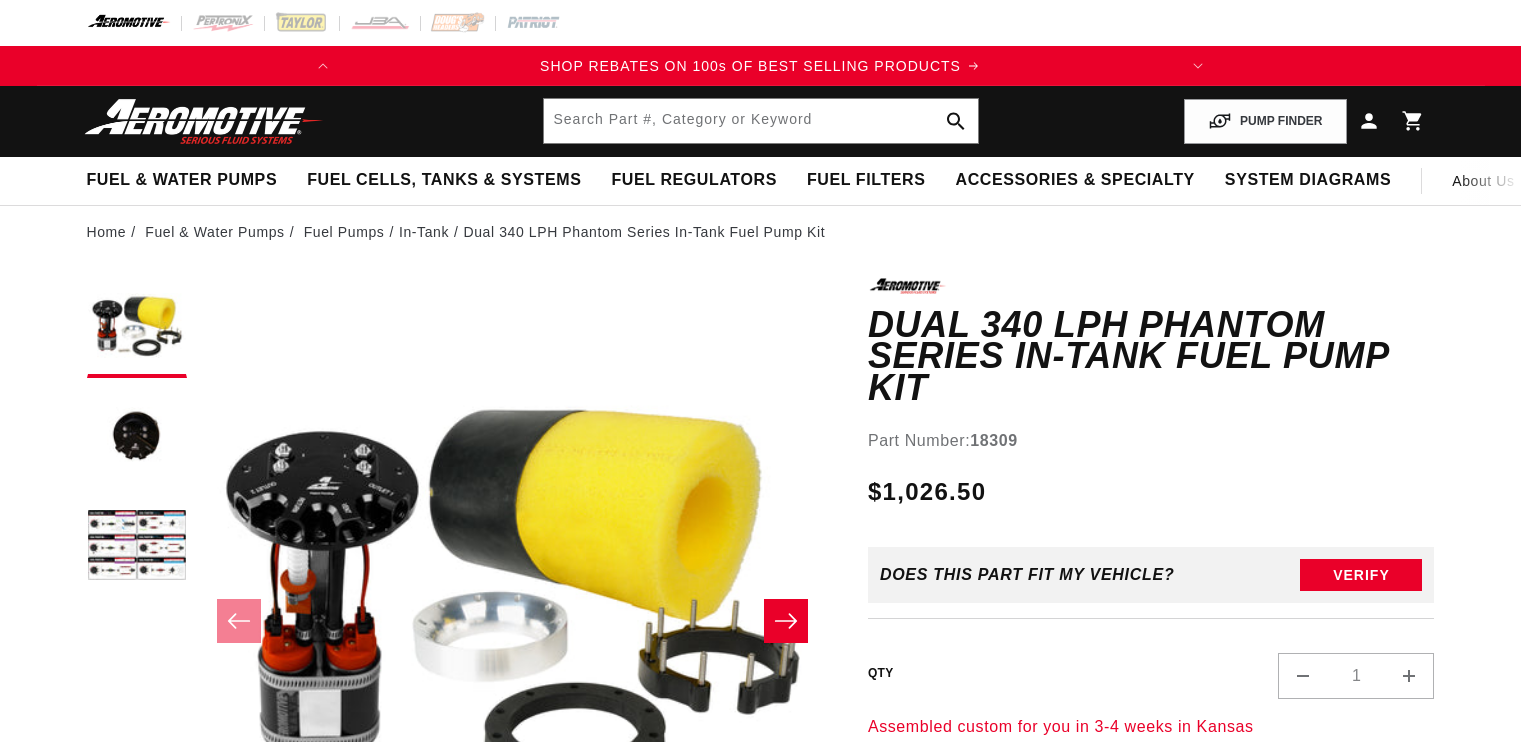 scroll, scrollTop: 0, scrollLeft: 0, axis: both 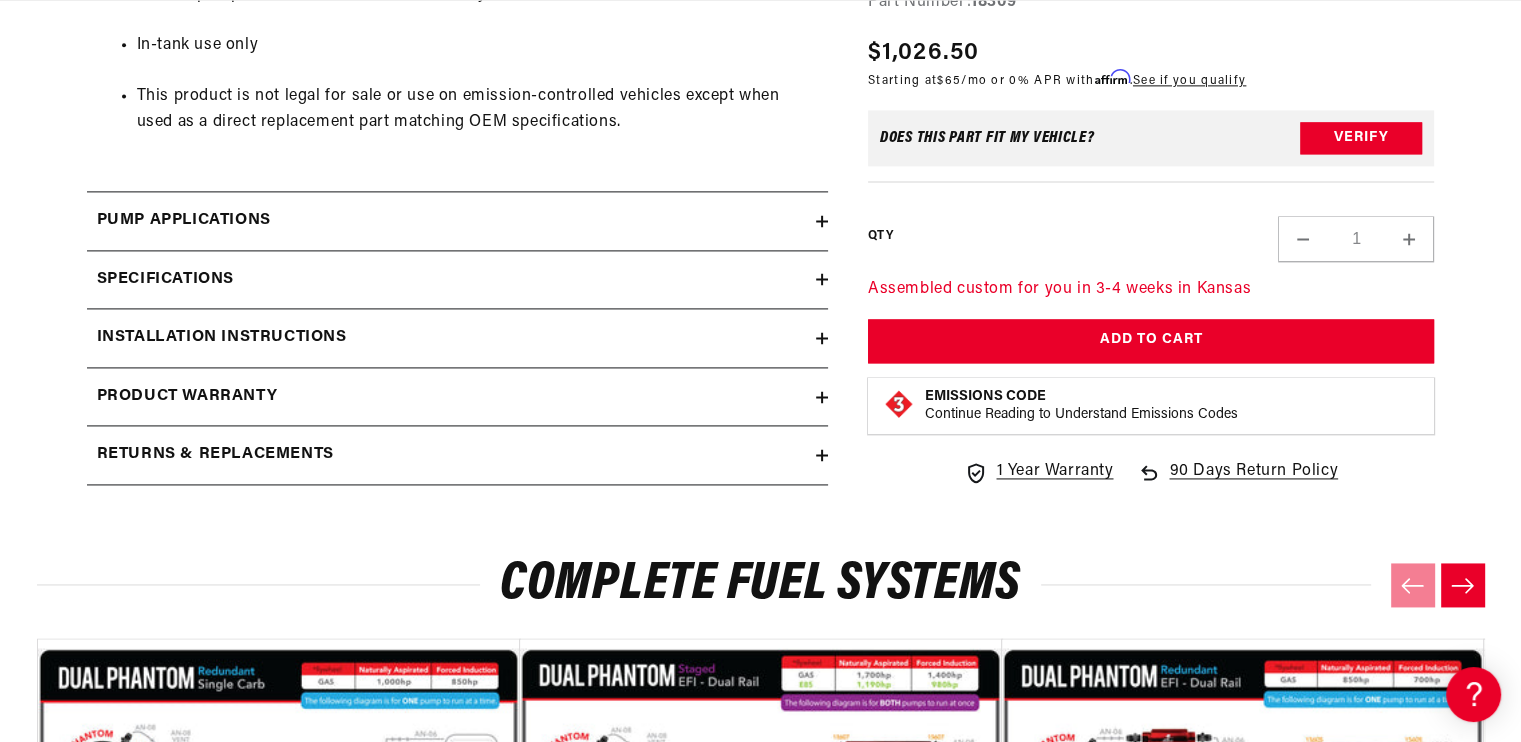 click on "Installation Instructions" at bounding box center [451, 338] 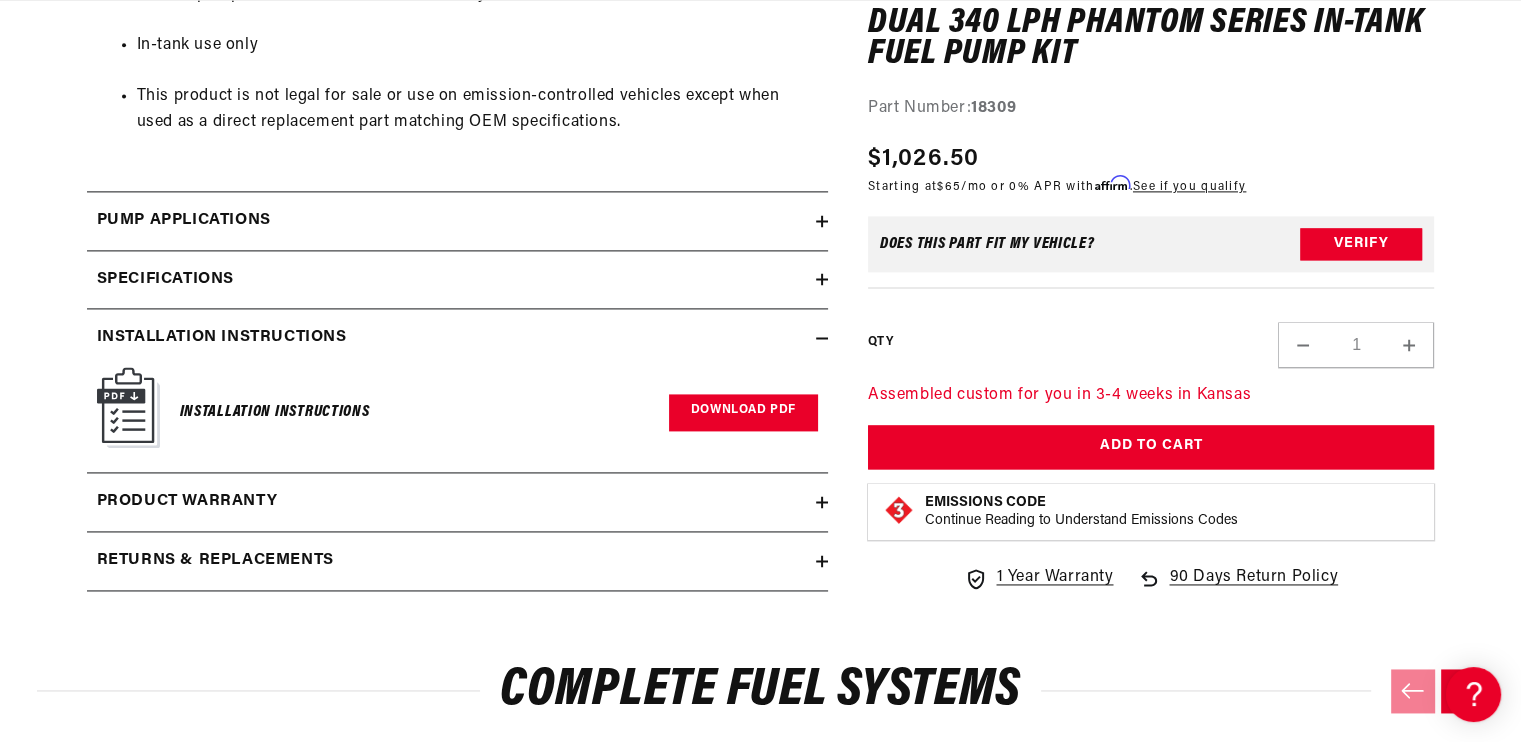 scroll, scrollTop: 0, scrollLeft: 791, axis: horizontal 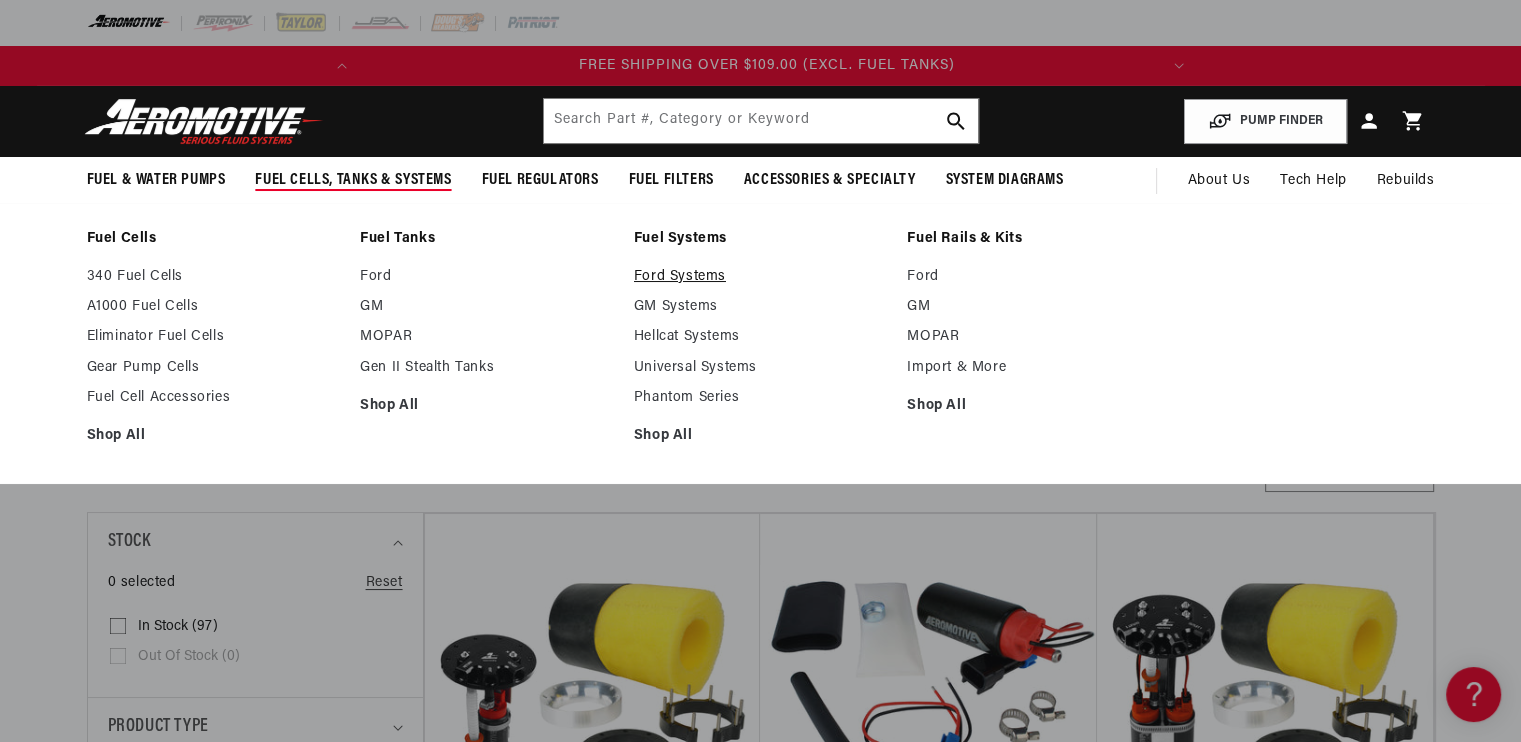 click on "Ford Systems" at bounding box center [761, 277] 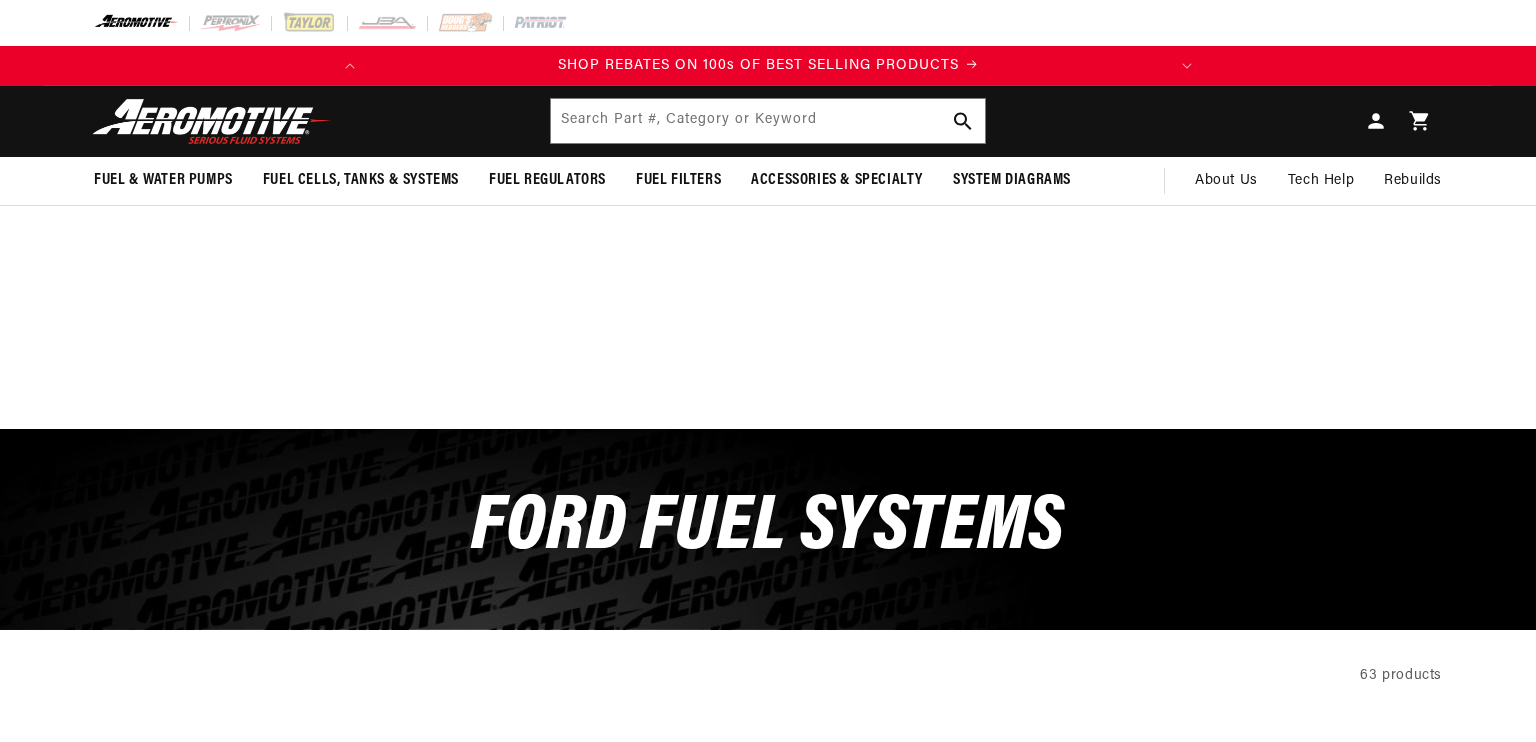 scroll, scrollTop: 0, scrollLeft: 0, axis: both 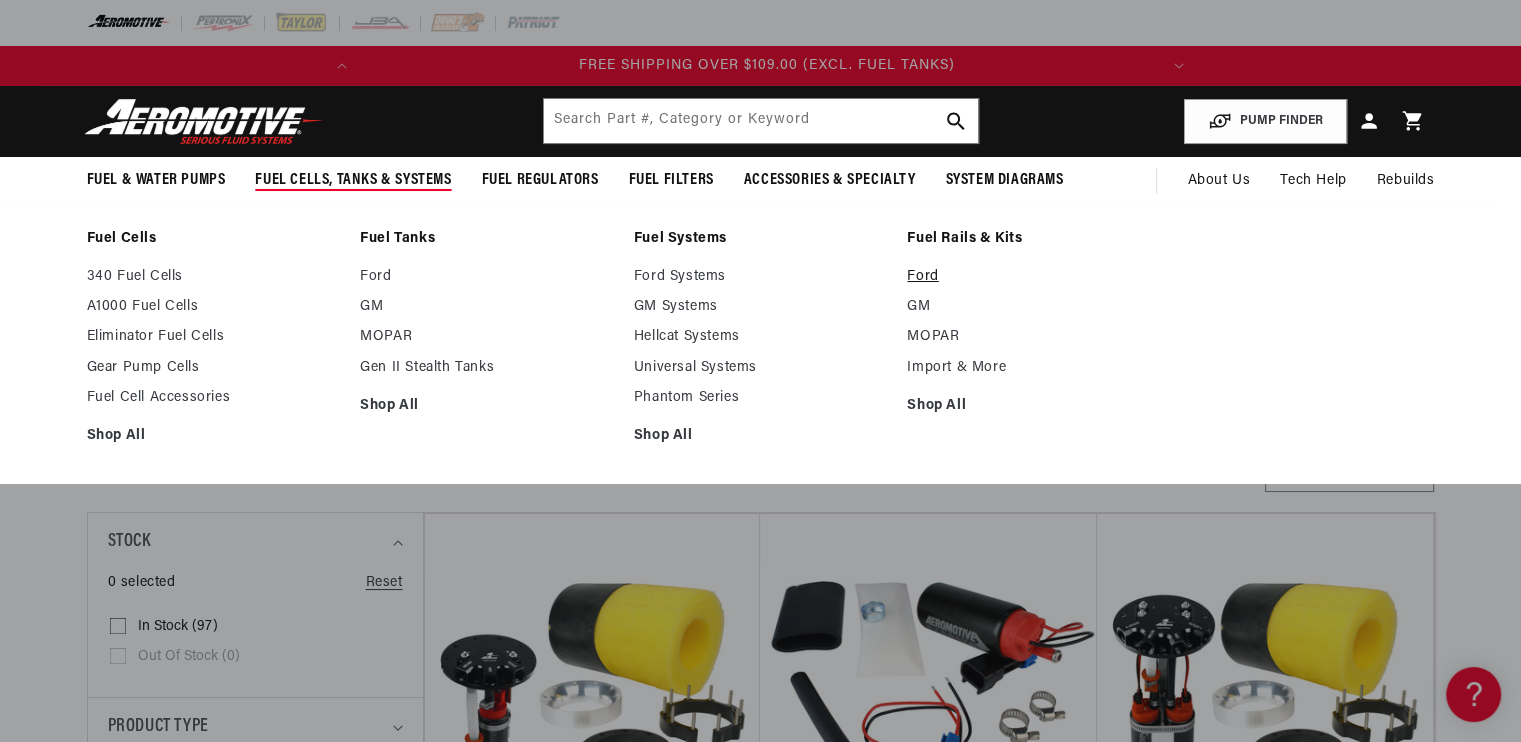 click on "Ford" at bounding box center [1034, 277] 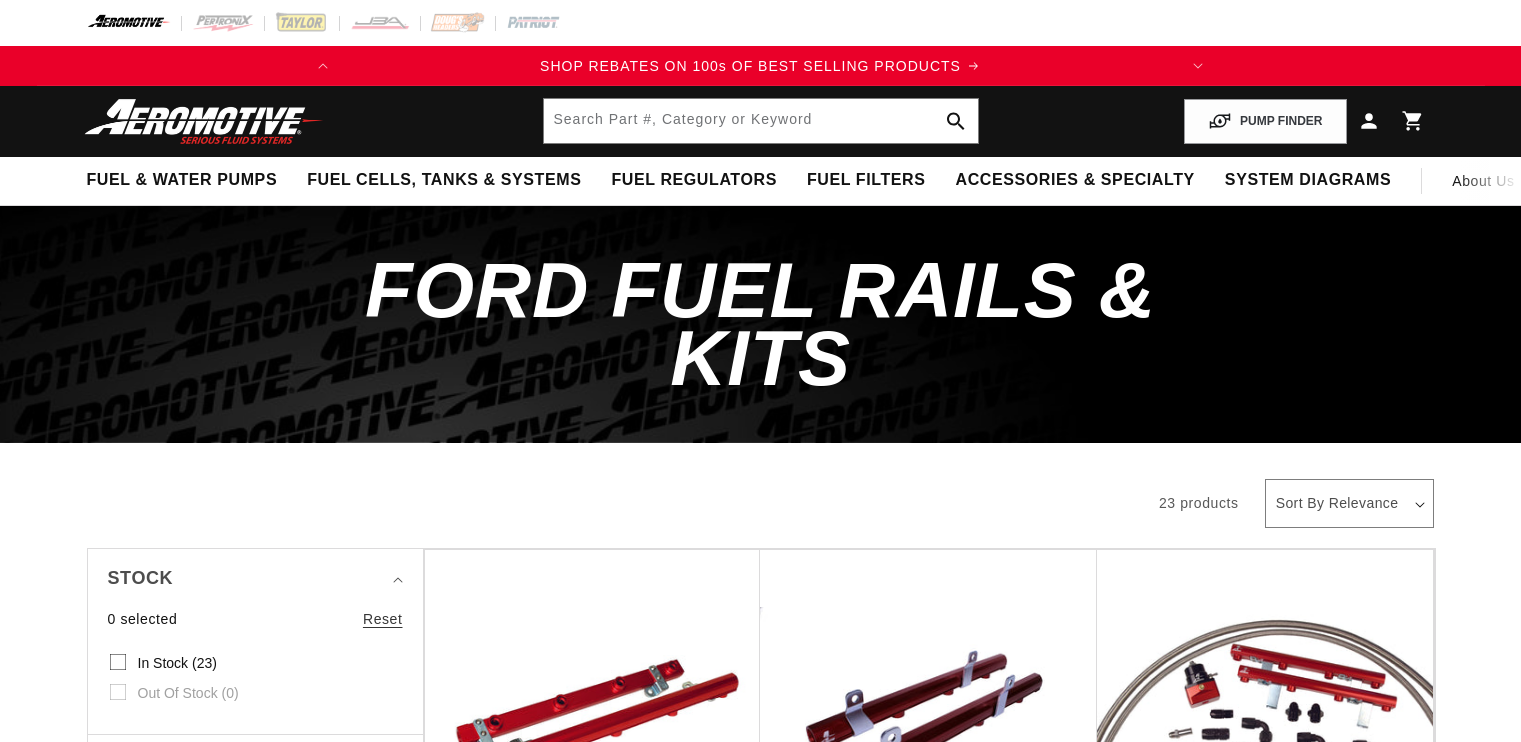 scroll, scrollTop: 0, scrollLeft: 0, axis: both 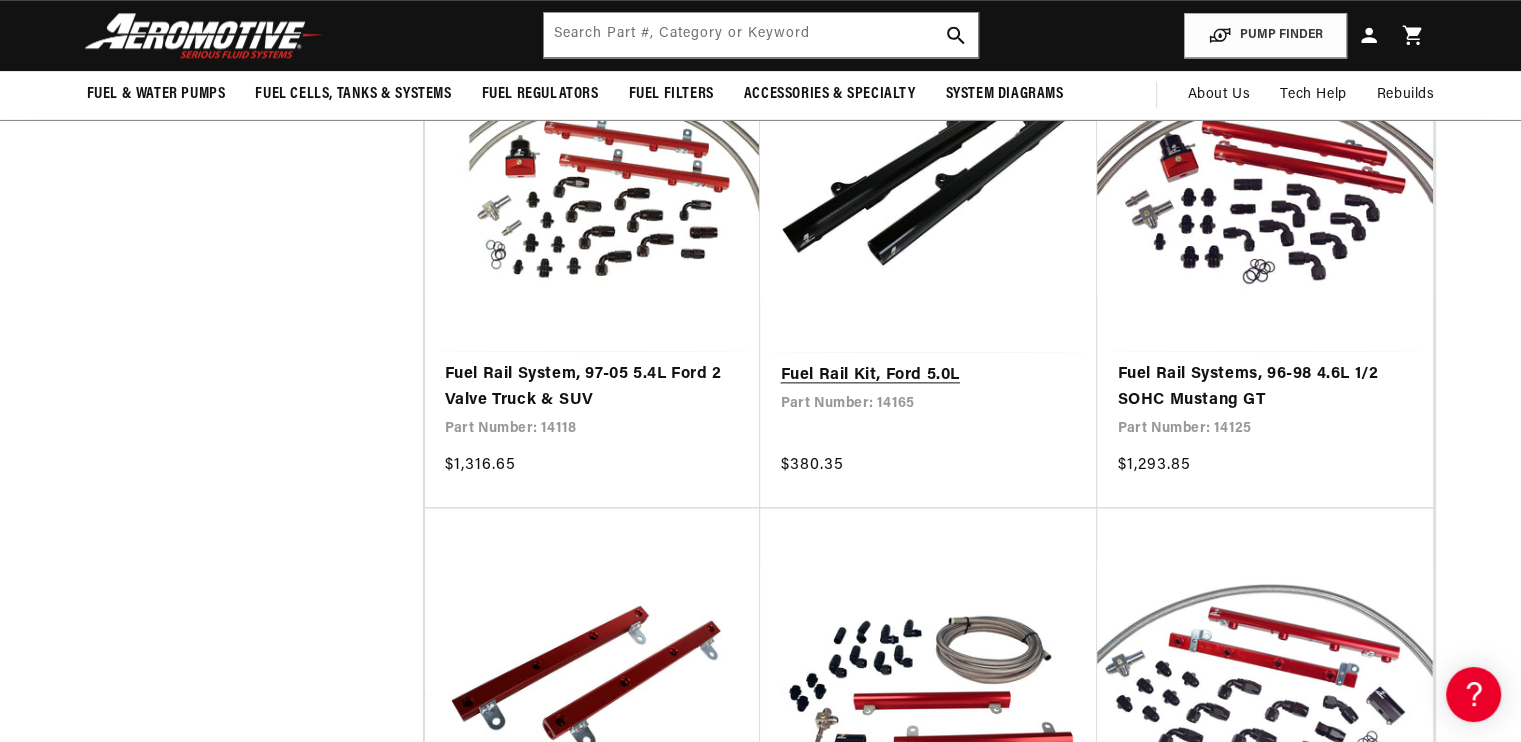 click on "Fuel Rail Kit, Ford 5.0L" at bounding box center [928, 376] 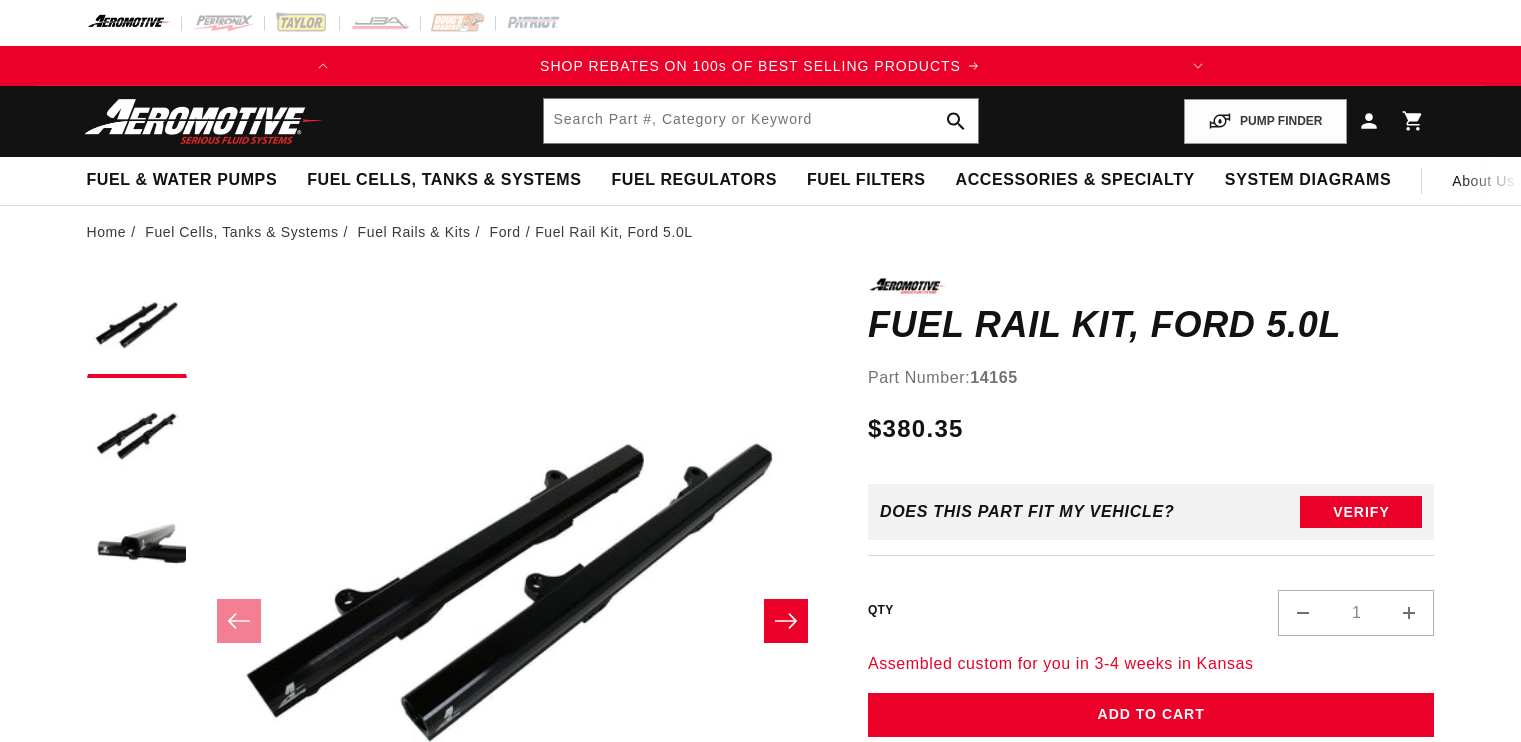 scroll, scrollTop: 0, scrollLeft: 0, axis: both 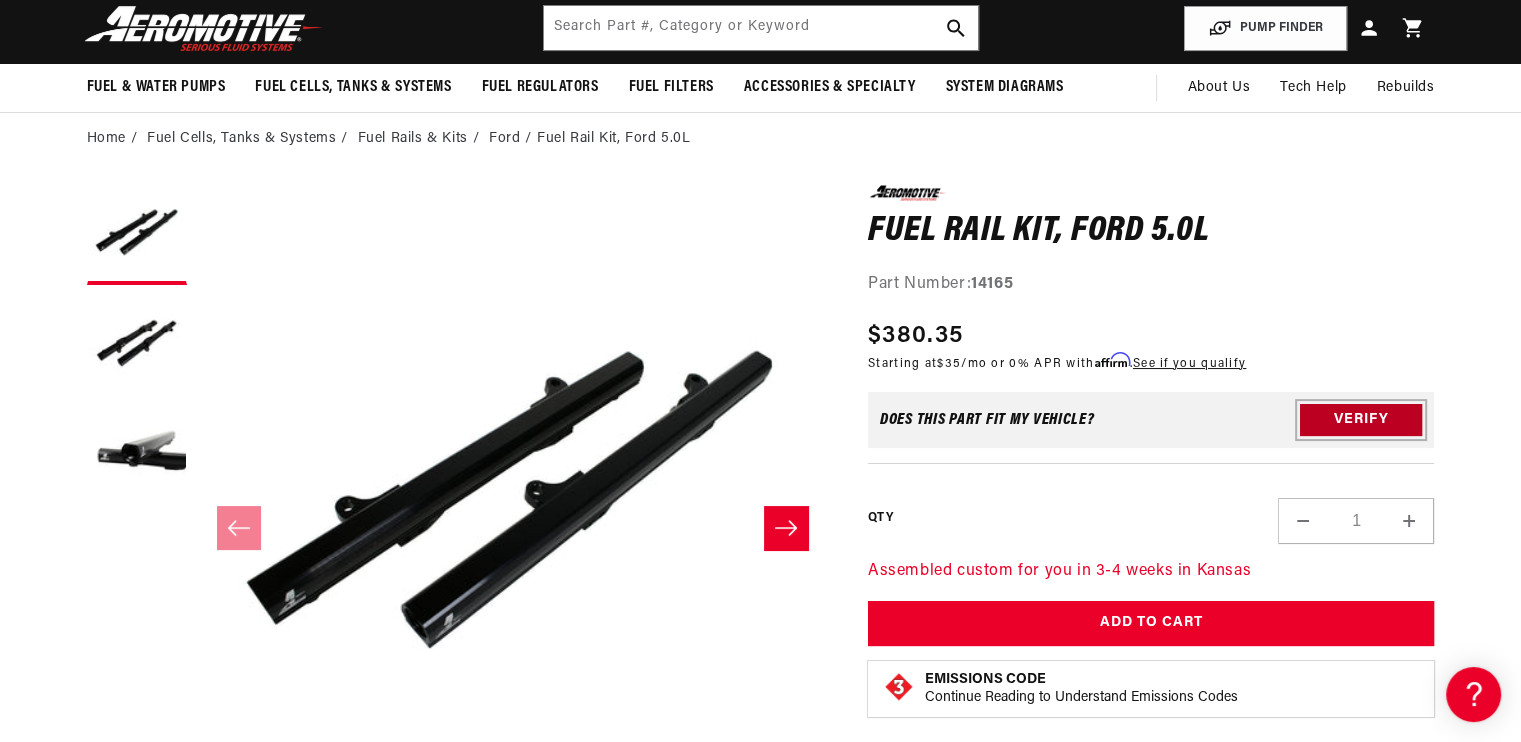 click on "Verify" at bounding box center [1361, 420] 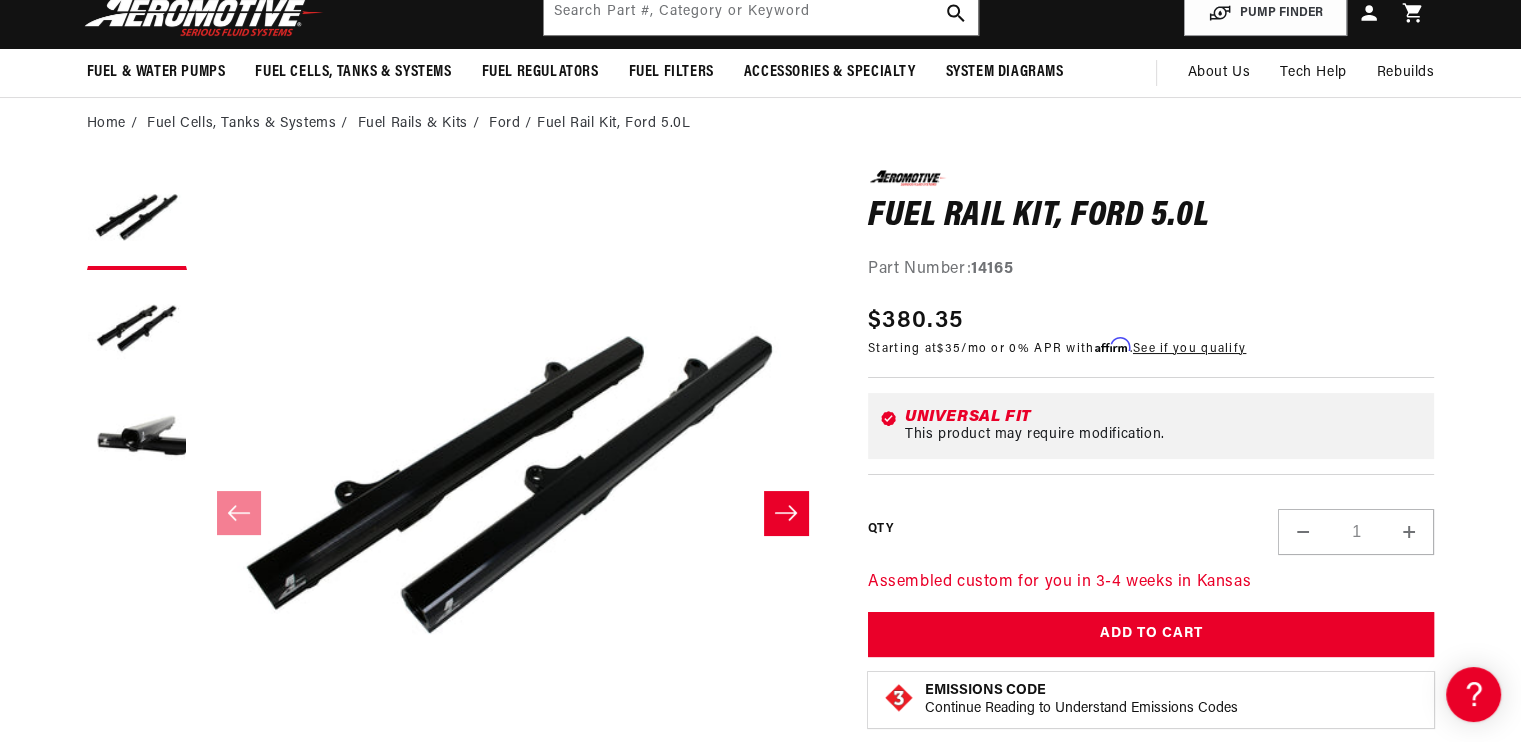 scroll, scrollTop: 108, scrollLeft: 0, axis: vertical 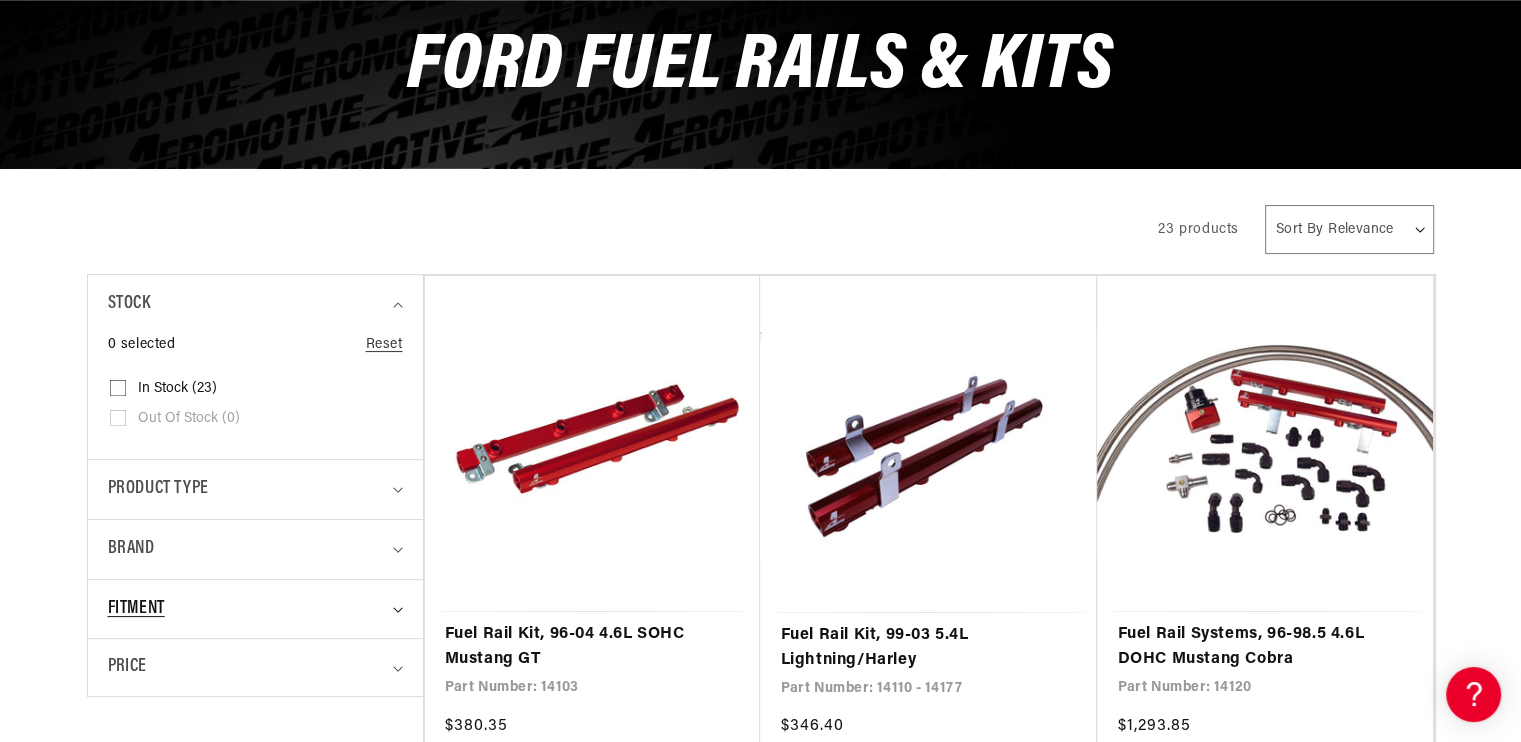 click on "Fitment" at bounding box center [247, 609] 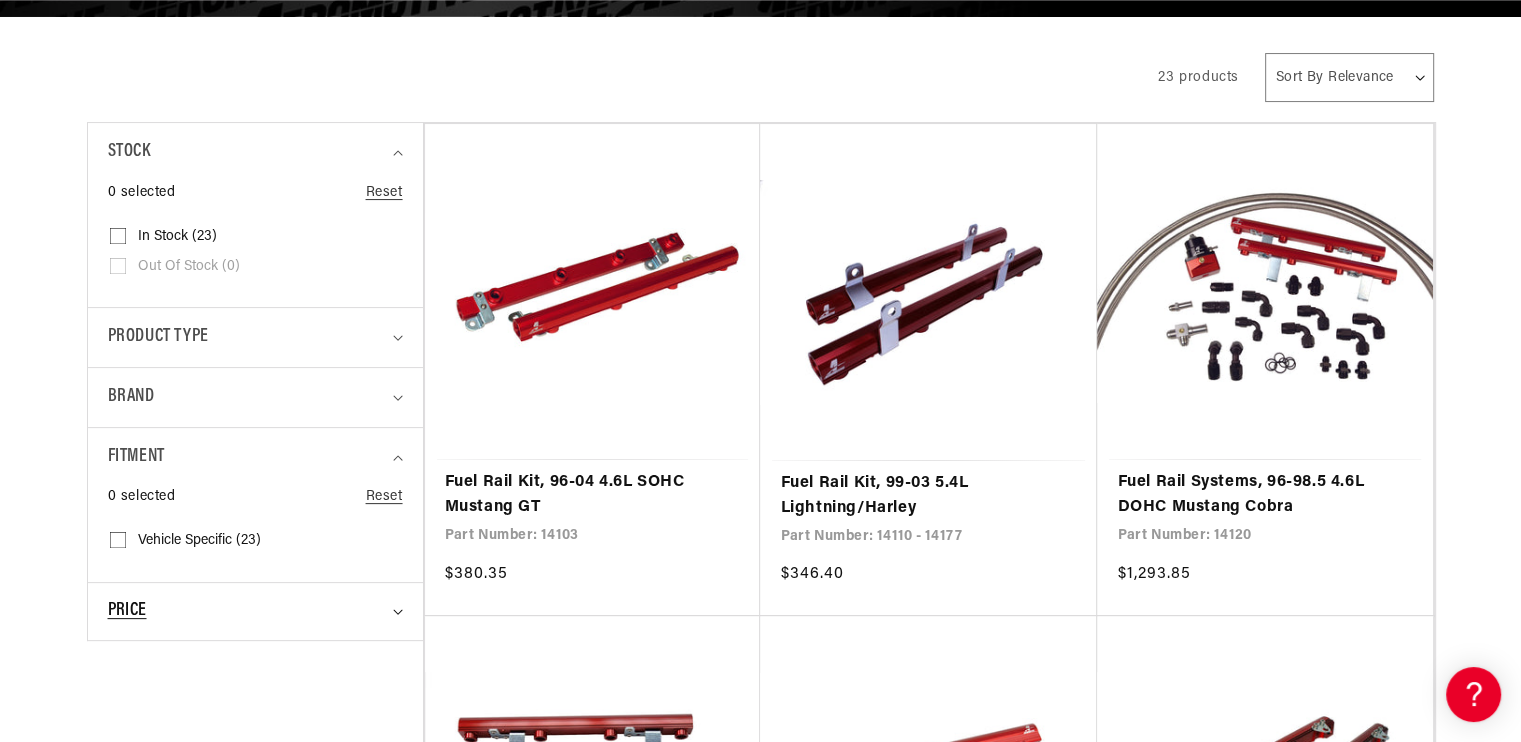 scroll, scrollTop: 409, scrollLeft: 0, axis: vertical 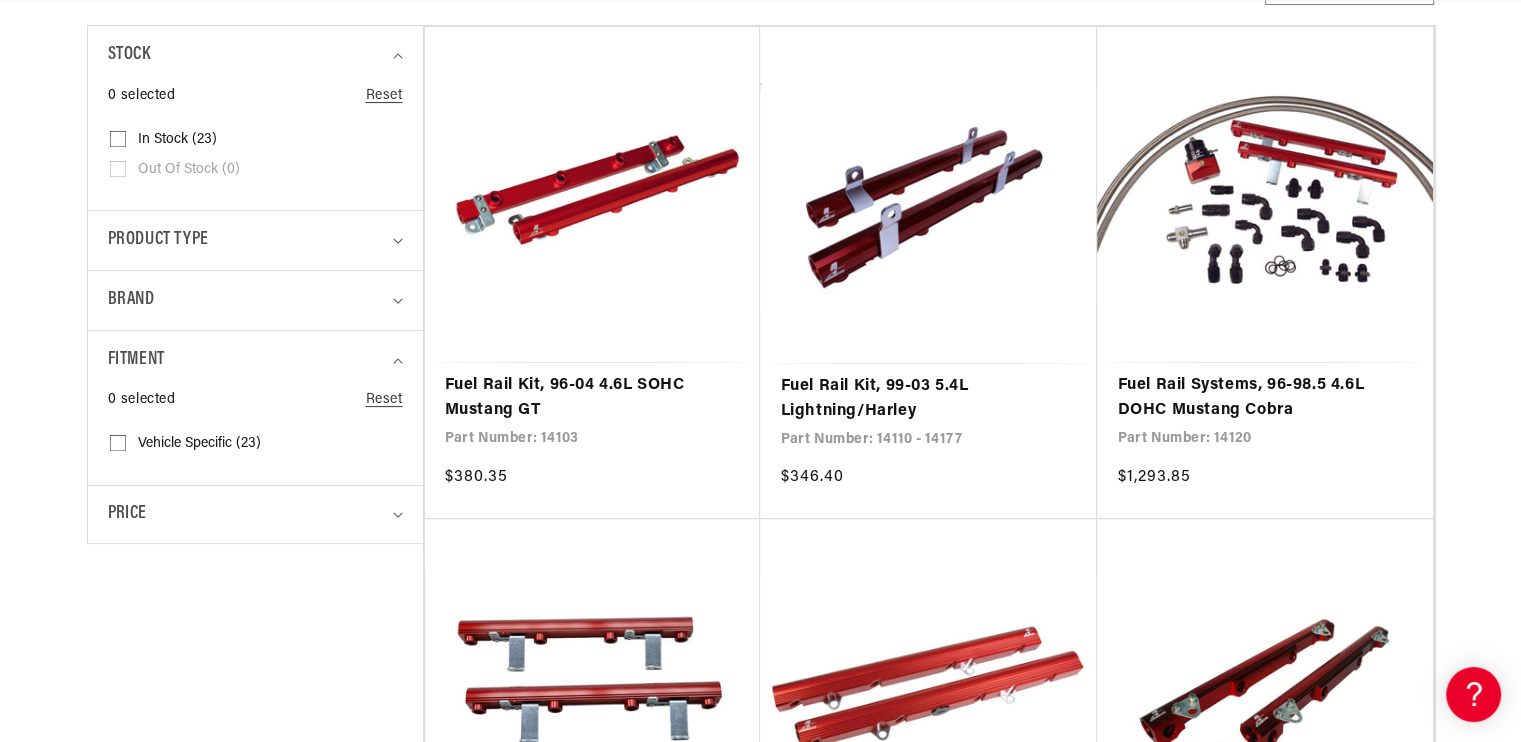click on "Vehicle Specific (23)" at bounding box center (199, 444) 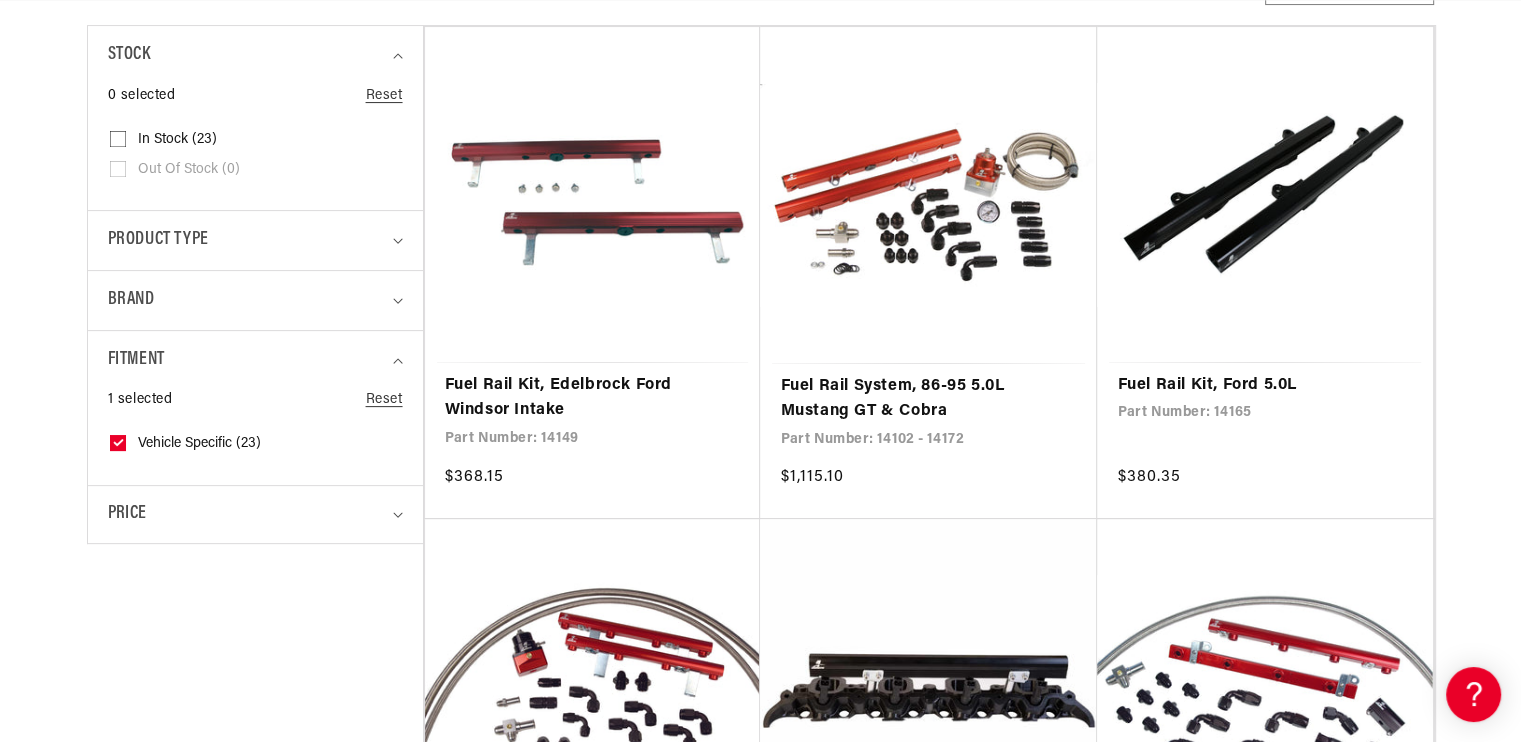 click on "Vehicle Specific (23)" at bounding box center (199, 444) 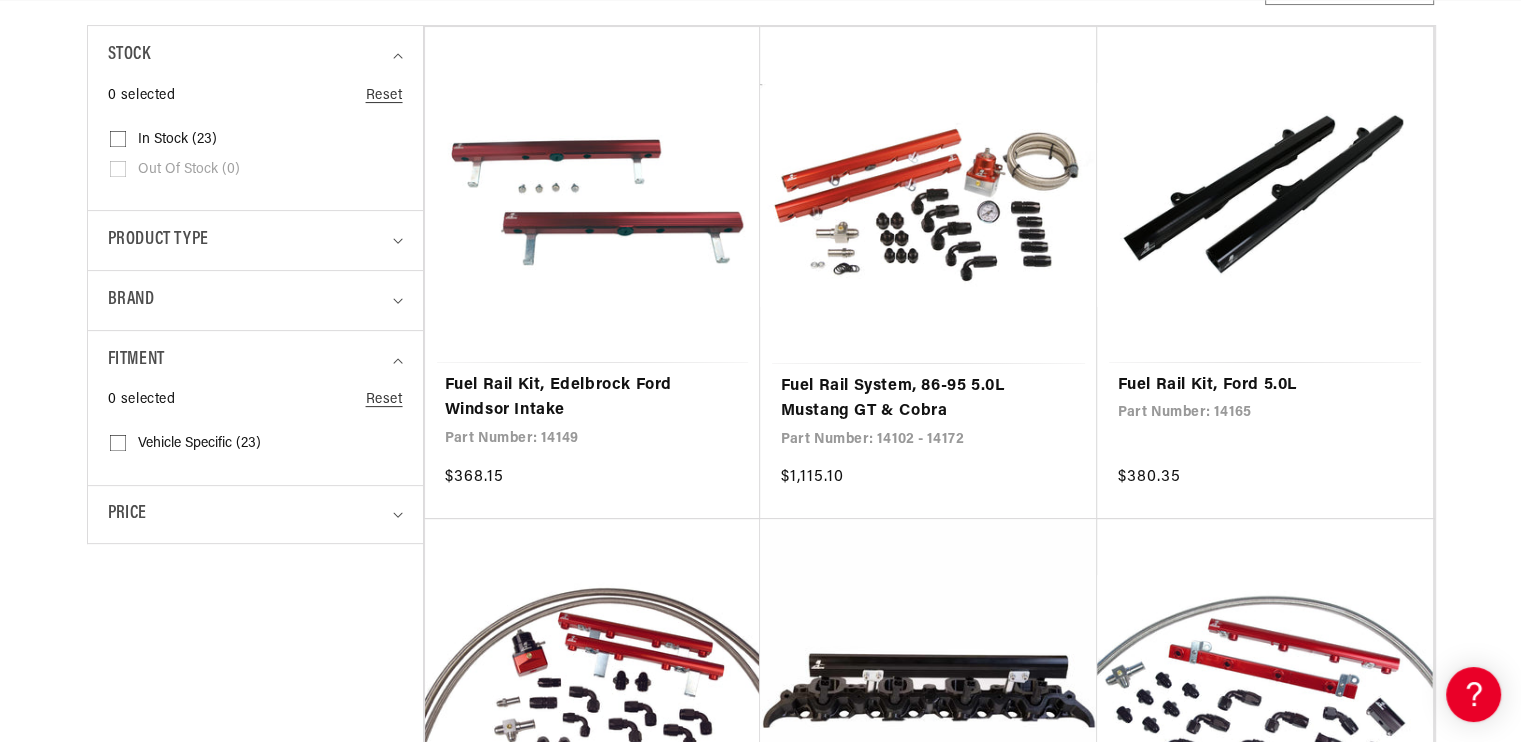 scroll, scrollTop: 0, scrollLeft: 0, axis: both 